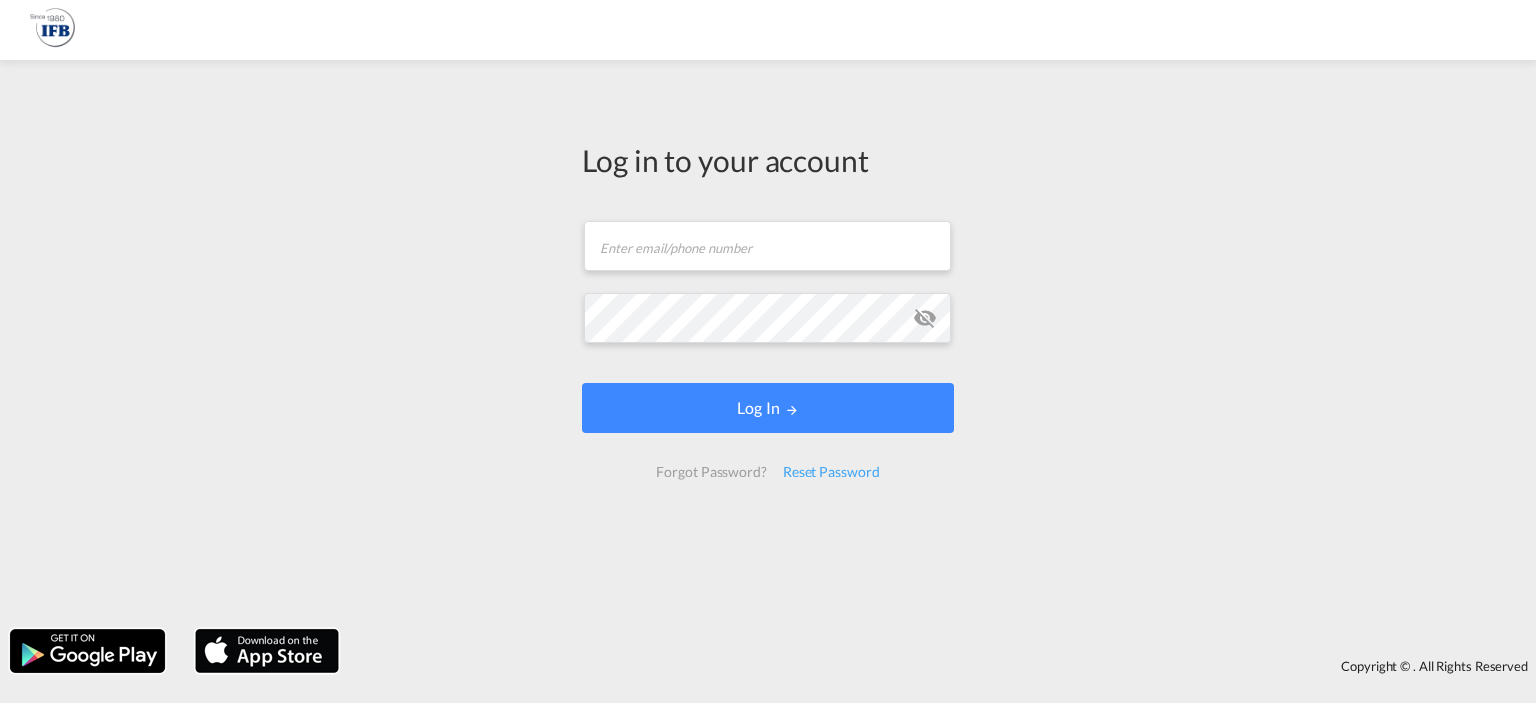 scroll, scrollTop: 0, scrollLeft: 0, axis: both 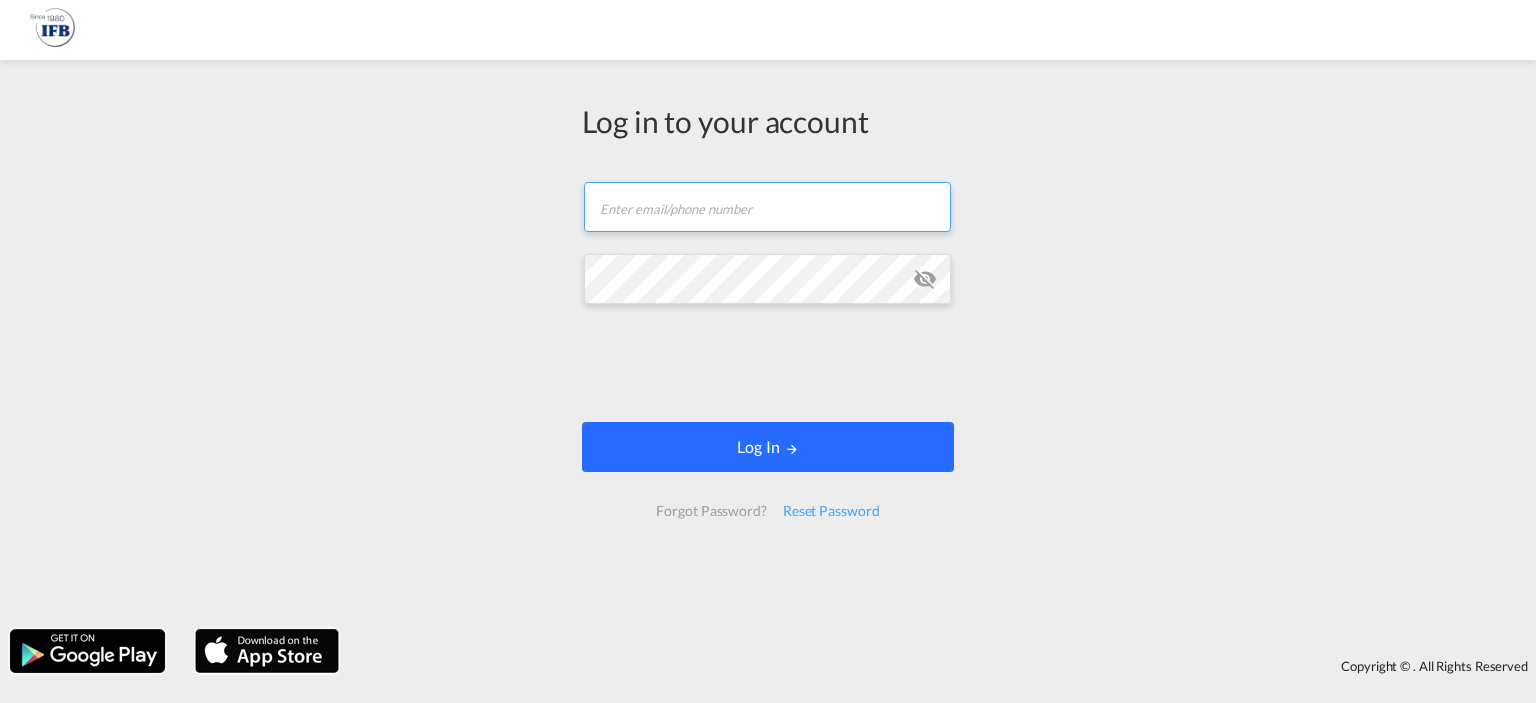 type on "[PERSON_NAME][EMAIL_ADDRESS][DOMAIN_NAME]" 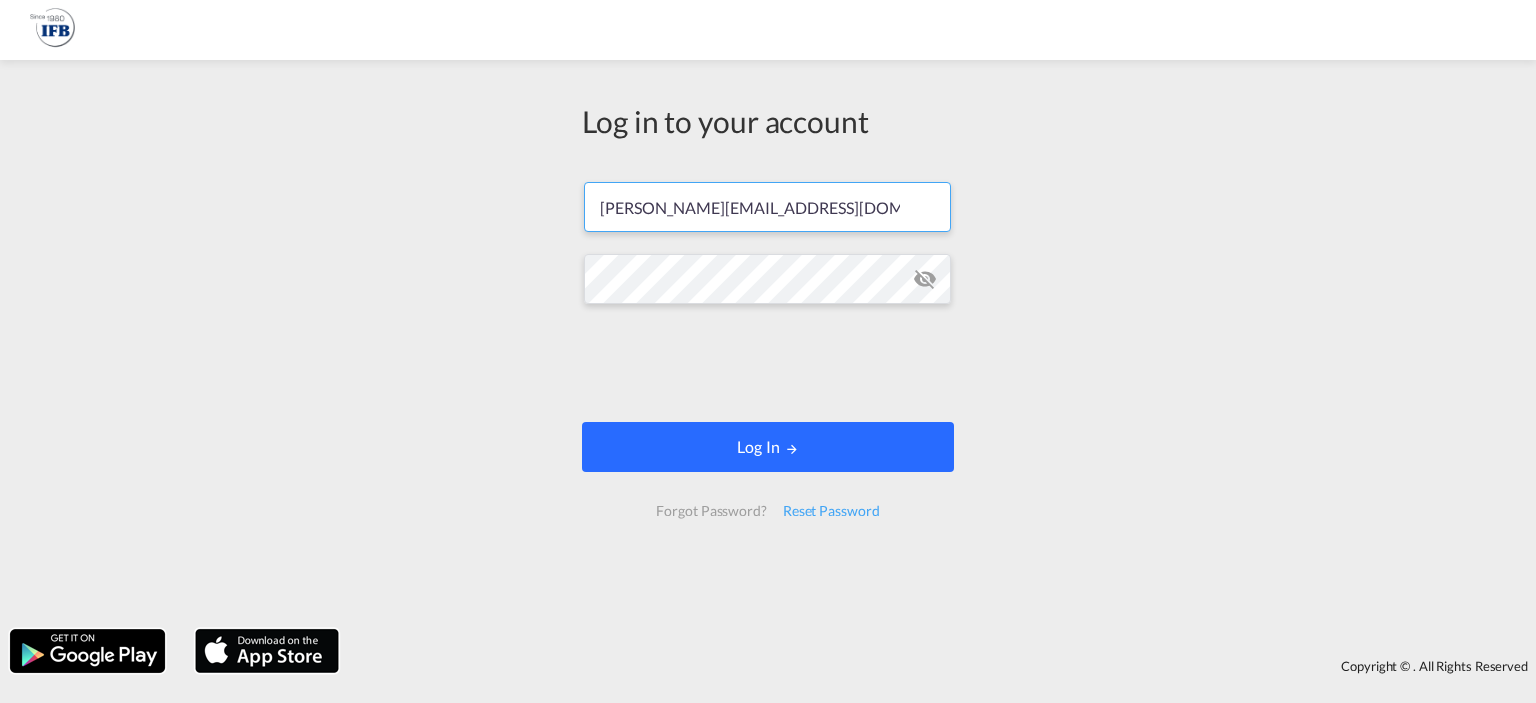click on "Log In" at bounding box center (768, 447) 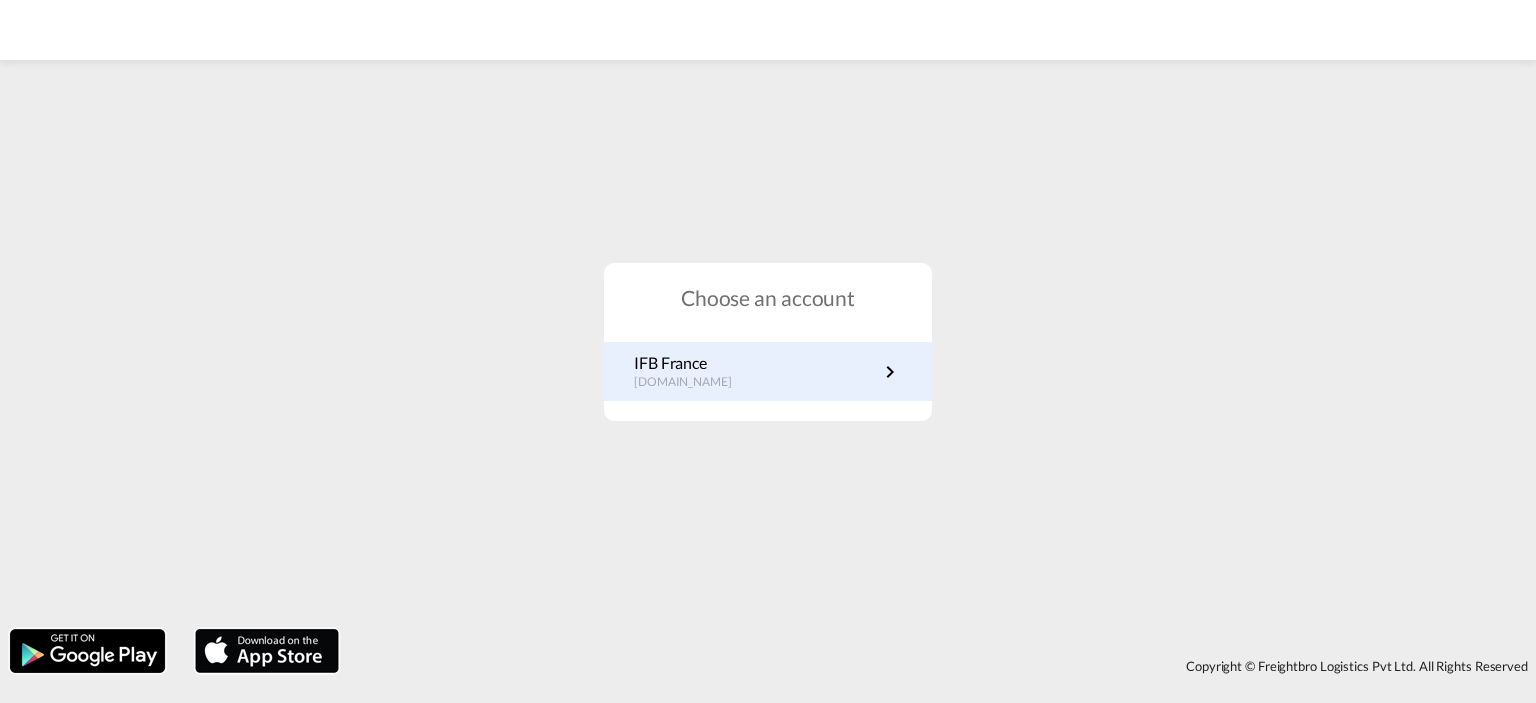 click on "IFB France [DOMAIN_NAME]" at bounding box center (768, 371) 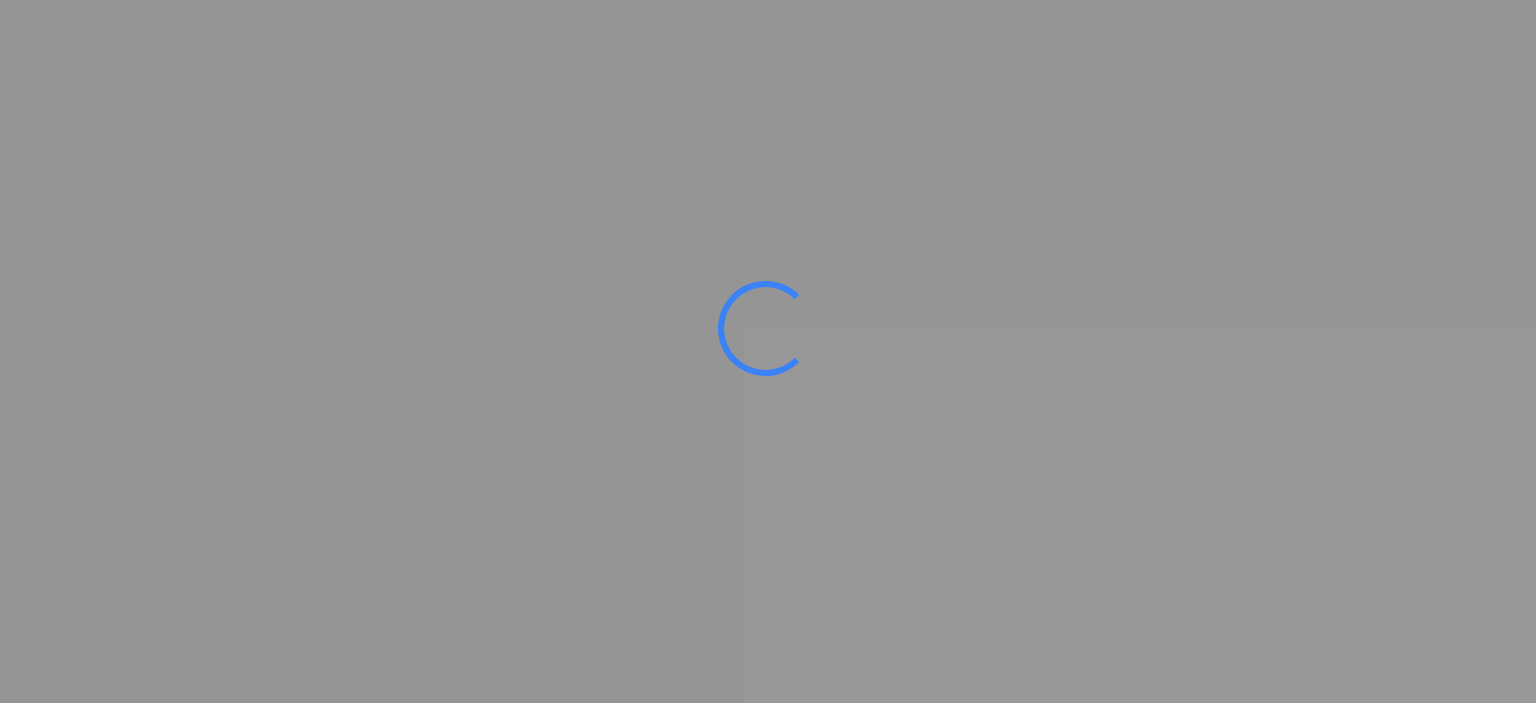 scroll, scrollTop: 0, scrollLeft: 0, axis: both 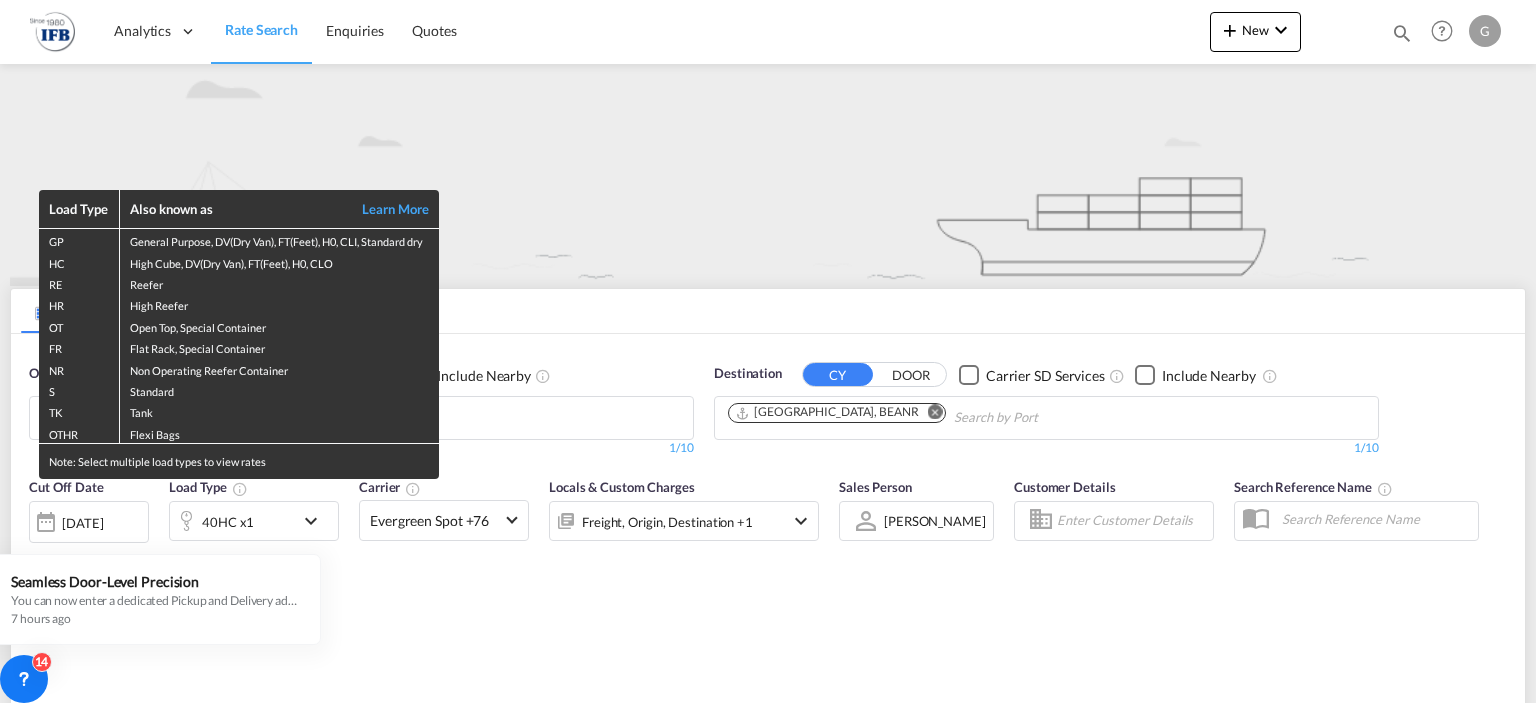 click on "Load Type Also known as Learn More GP
General Purpose, DV(Dry Van), FT(Feet), H0, CLI, Standard dry HC
High Cube, DV(Dry Van), FT(Feet), H0, CLO RE
Reefer HR
High Reefer OT
Open Top, Special Container FR
Flat Rack, Special Container NR
Non Operating Reefer Container S
Standard TK
Tank OTHR
Flexi Bags Note: Select multiple load types to view rates" at bounding box center (768, 351) 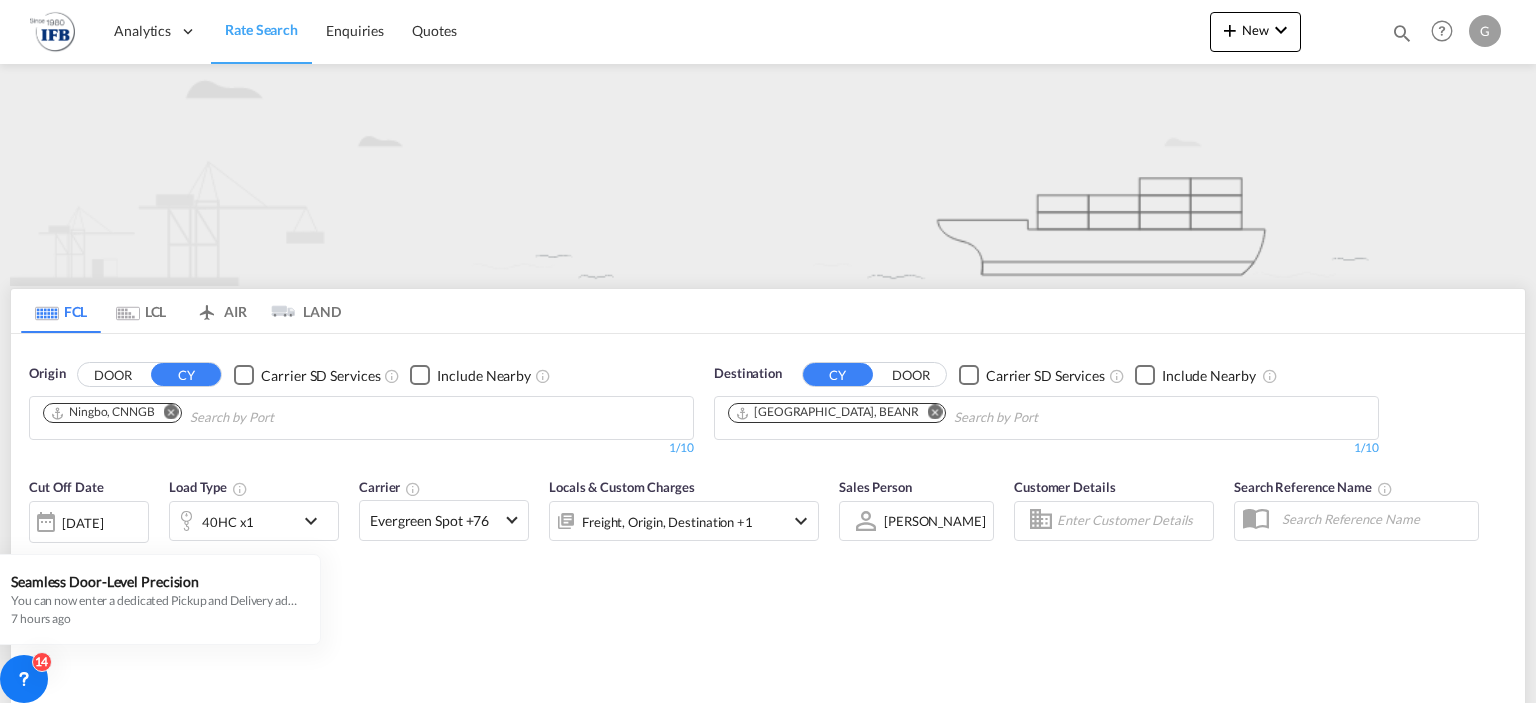 click at bounding box center (316, 521) 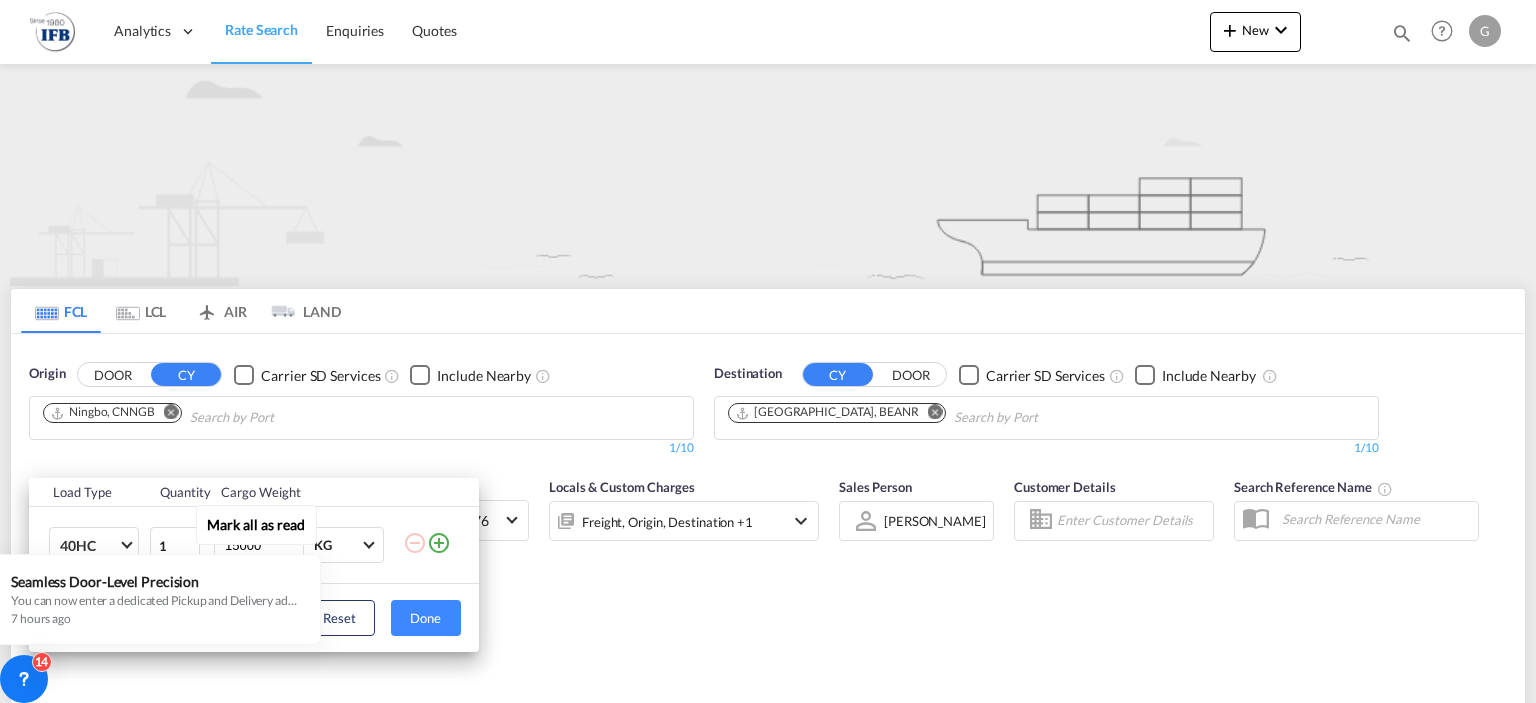 click on "Mark all as read Seamless Door-Level Precision You can now enter a dedicated Pickup and Delivery address directly while creating a booking. Whether you're handling door-to-port or port-to-door or door to door shipment, this update lets you: Capture actual pickup/delivery location details Improve operational accuracy Seamlessly sync booking data with your TMS (like CargoWise) No more relying on generic fields or external tools. Freightify now makes it easier to keep your bookings complete and TMS-ready. 7 hours ago" at bounding box center [160, 572] 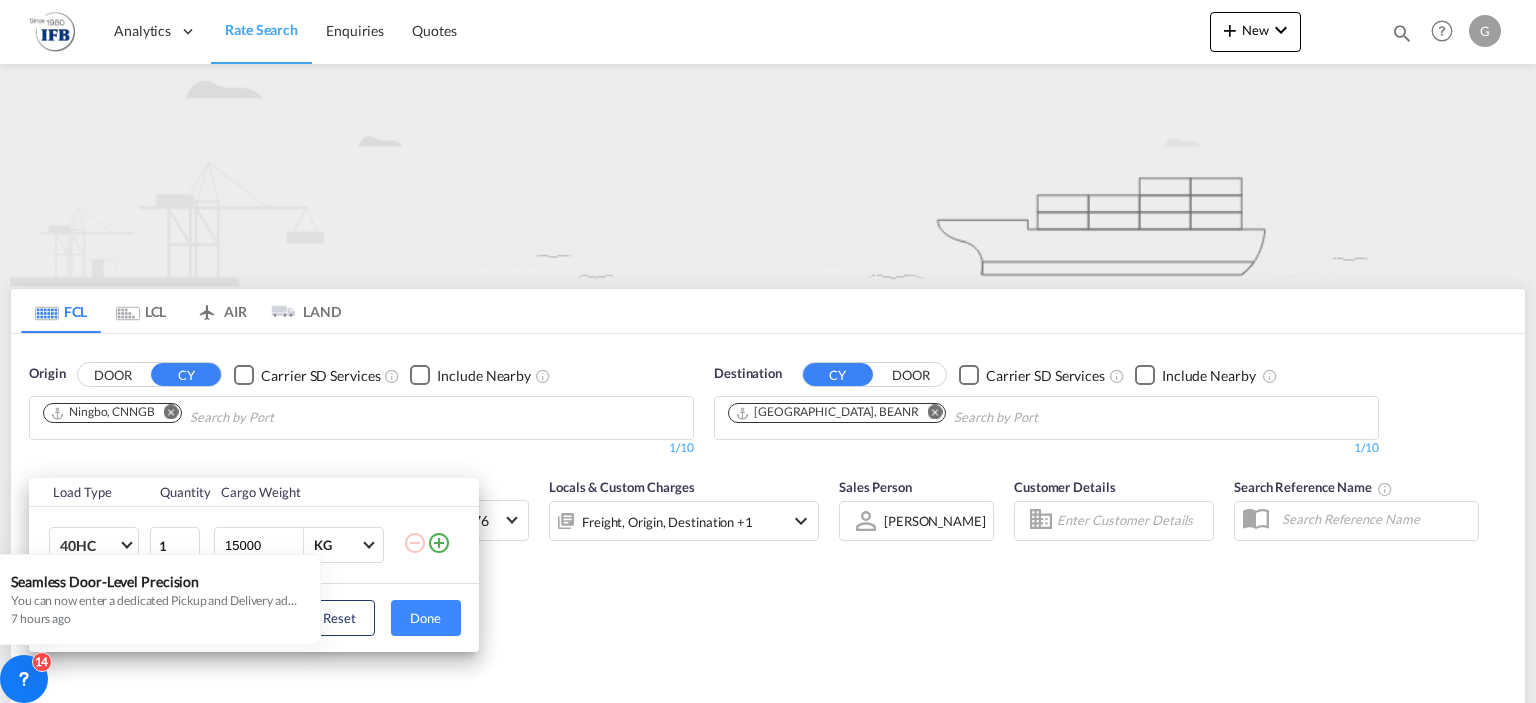 click on "Load Type
Quantity Cargo Weight
40HC
20GP
40GP
40HC
45HC
20RE
40RE
40HR
20OT
40OT
20FR
40FR
40NR
20NR
45S
20TK
40TK
OTHR
53HC
20HC
1 15000 KG KG
Load type addition is restricted to 4 Reset Done" at bounding box center (768, 351) 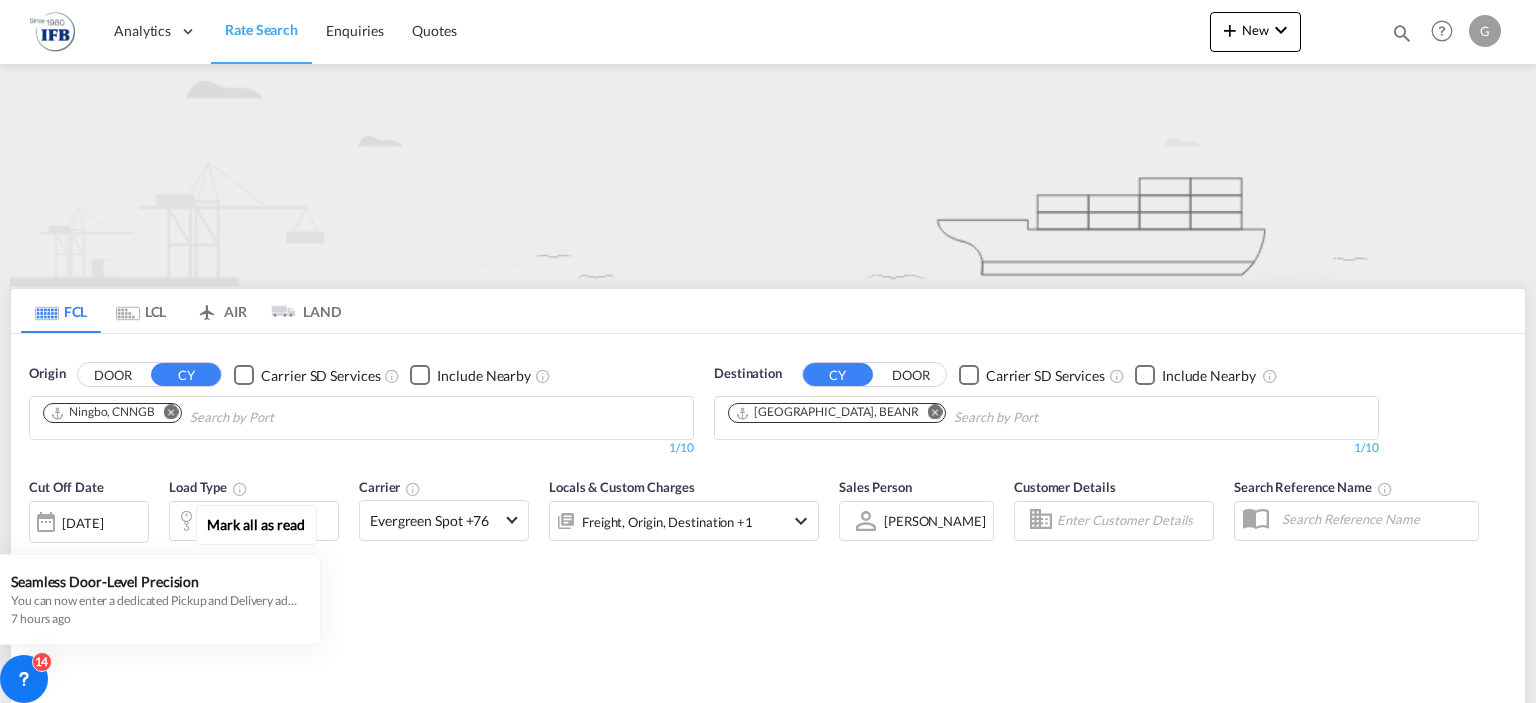click on "Mark all as read" at bounding box center [256, 525] 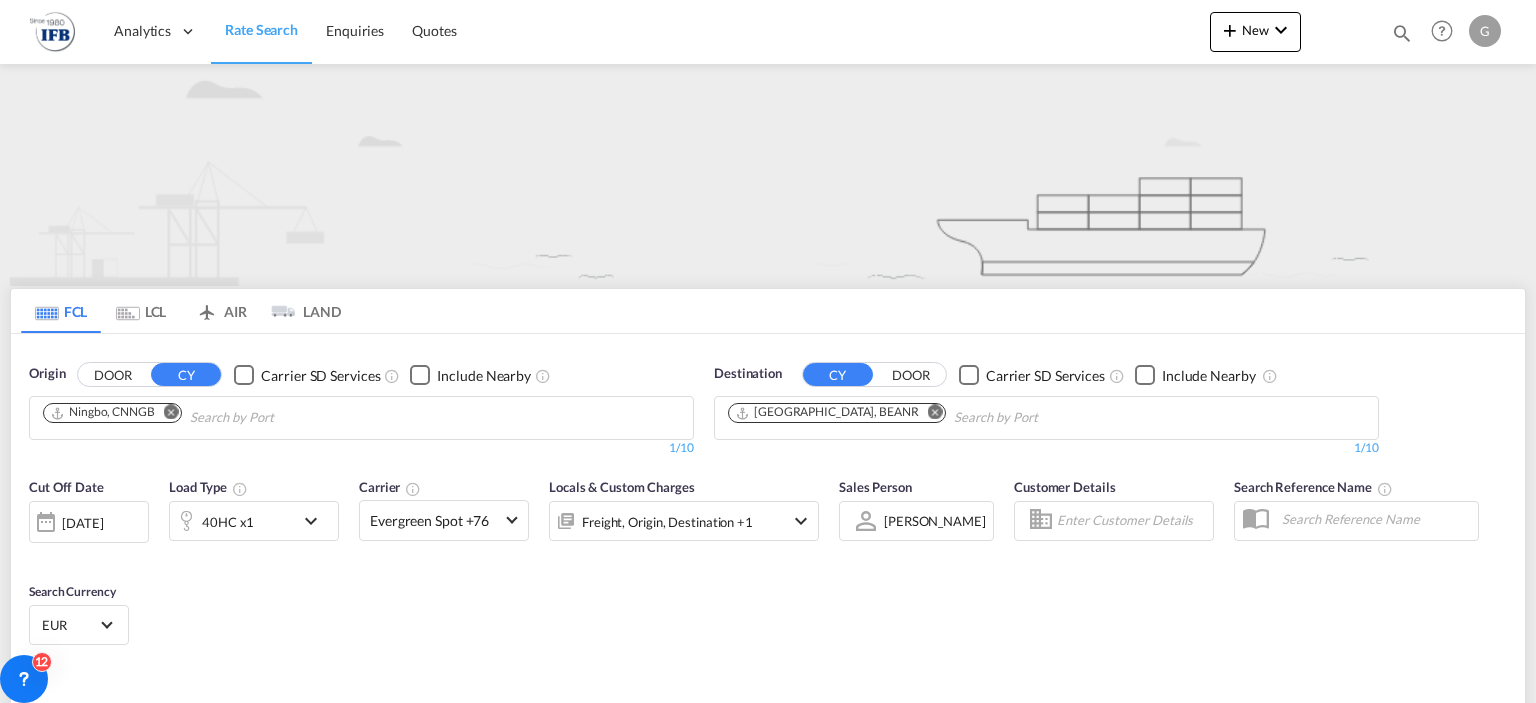 click at bounding box center [316, 521] 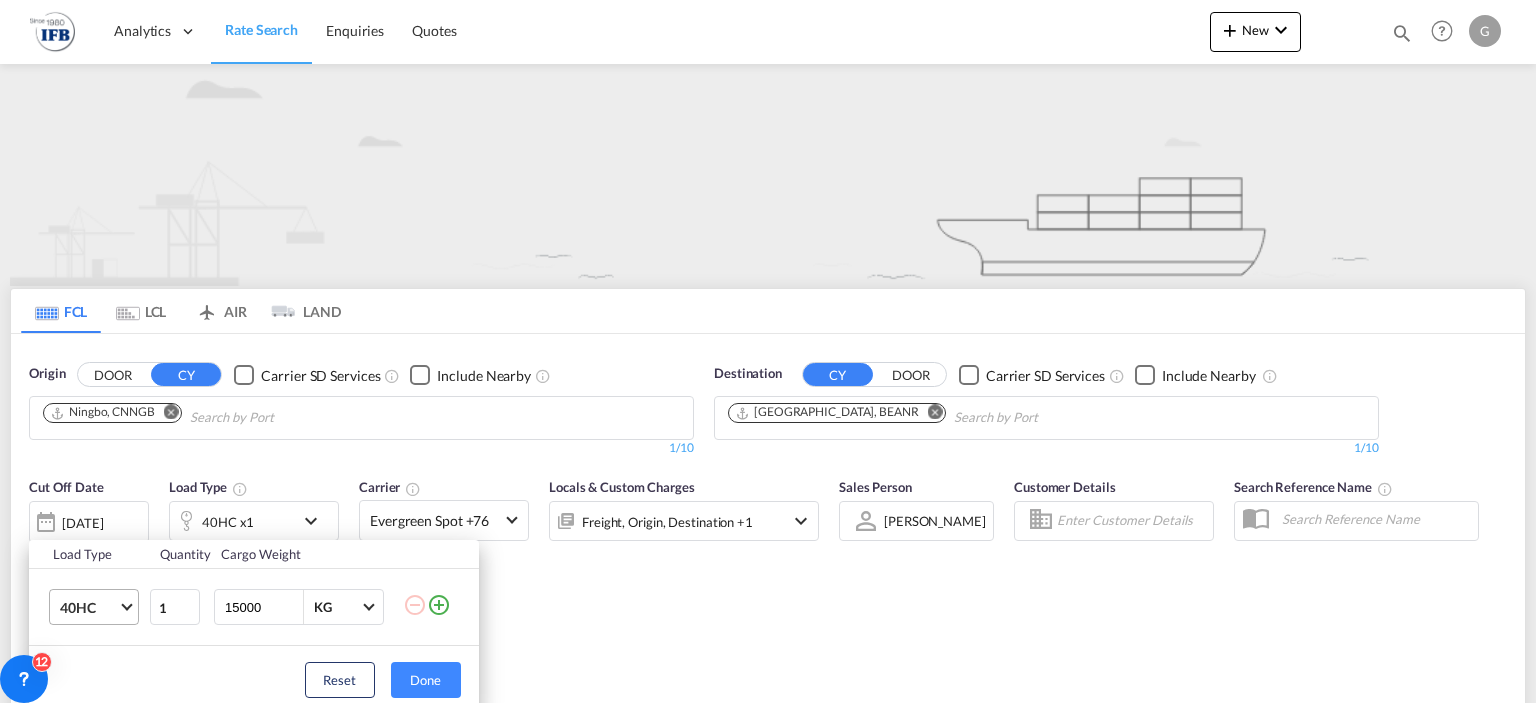 click on "40HC" at bounding box center [98, 607] 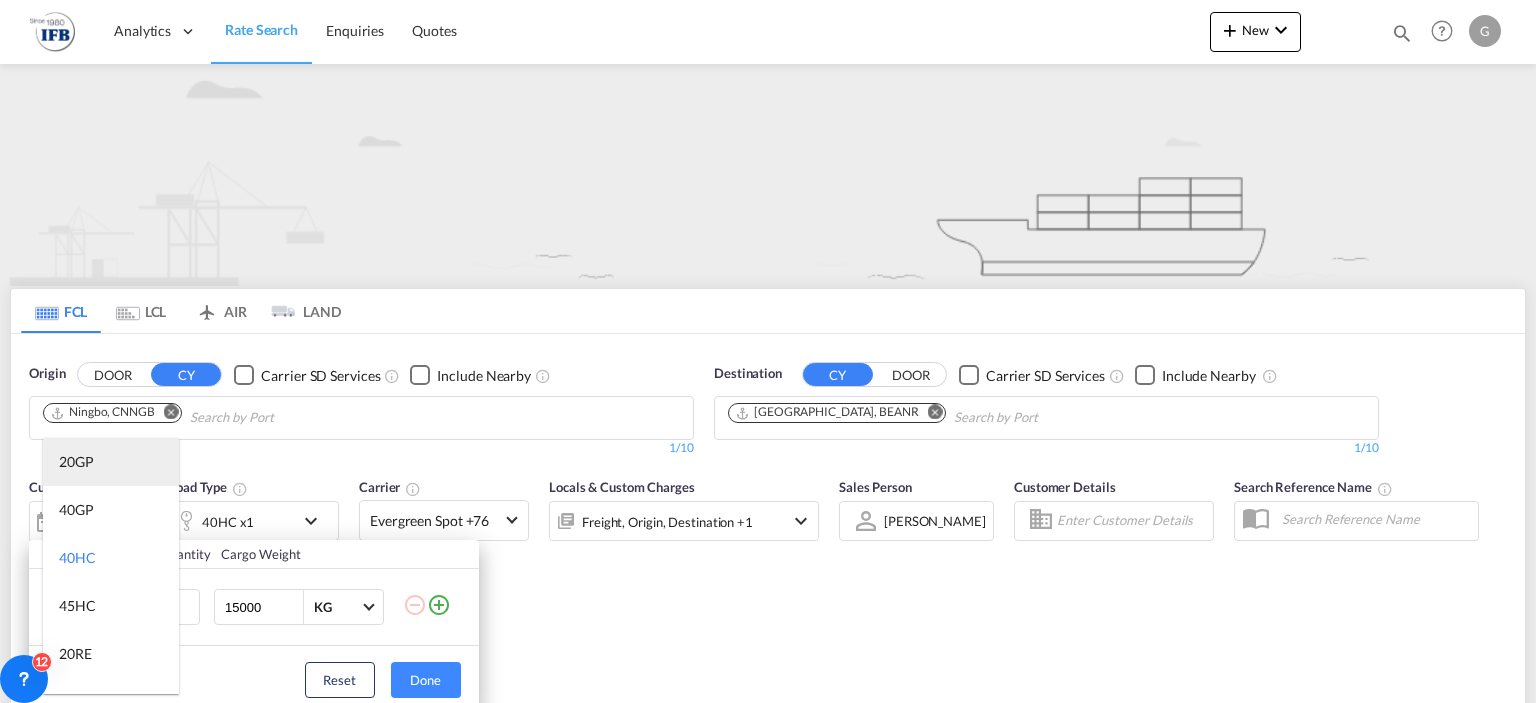 click on "20GP" at bounding box center [111, 462] 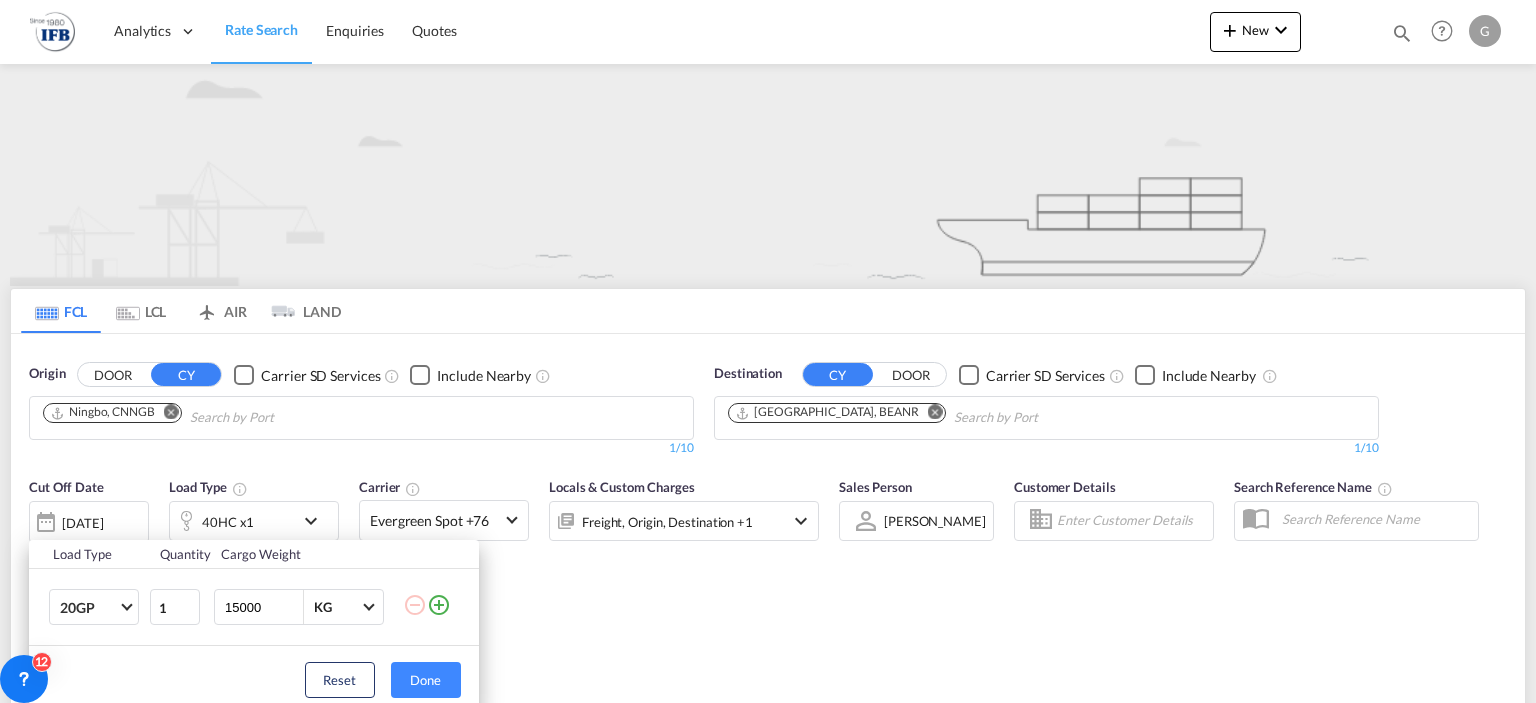click on "Load Type
Quantity Cargo Weight
20GP
1 15000 KG KG
Load type addition is restricted to 4 Reset Done" at bounding box center (768, 351) 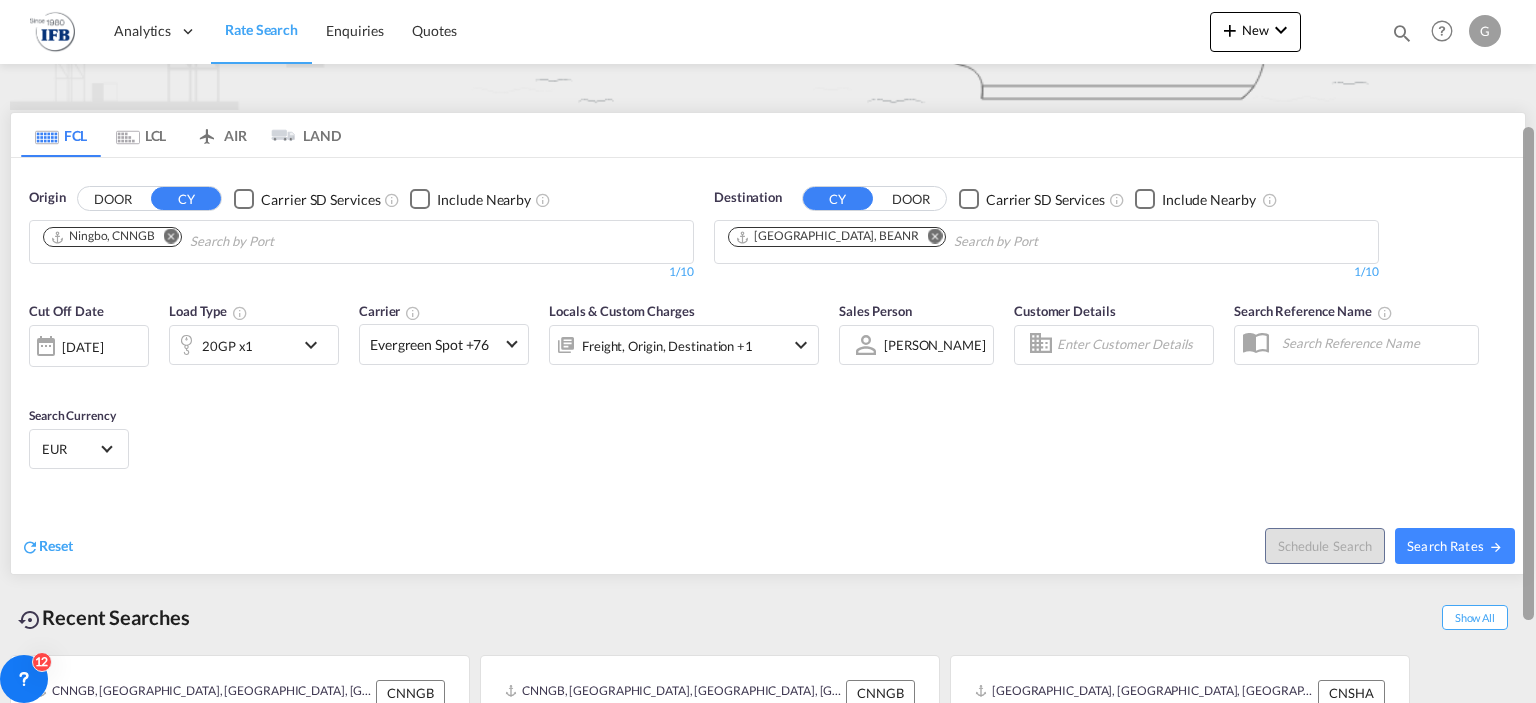 drag, startPoint x: 1532, startPoint y: 177, endPoint x: 1535, endPoint y: 301, distance: 124.036285 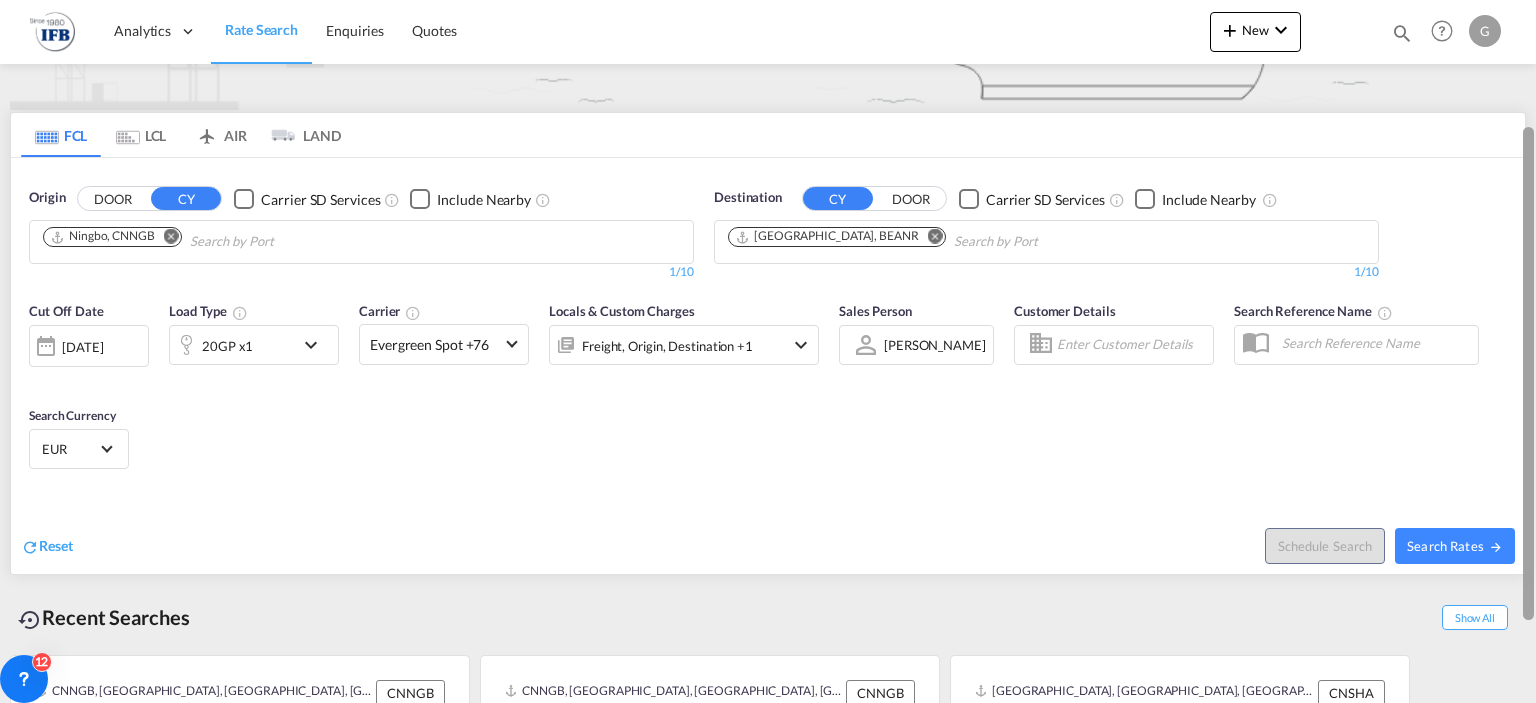 click at bounding box center (1534, 351) 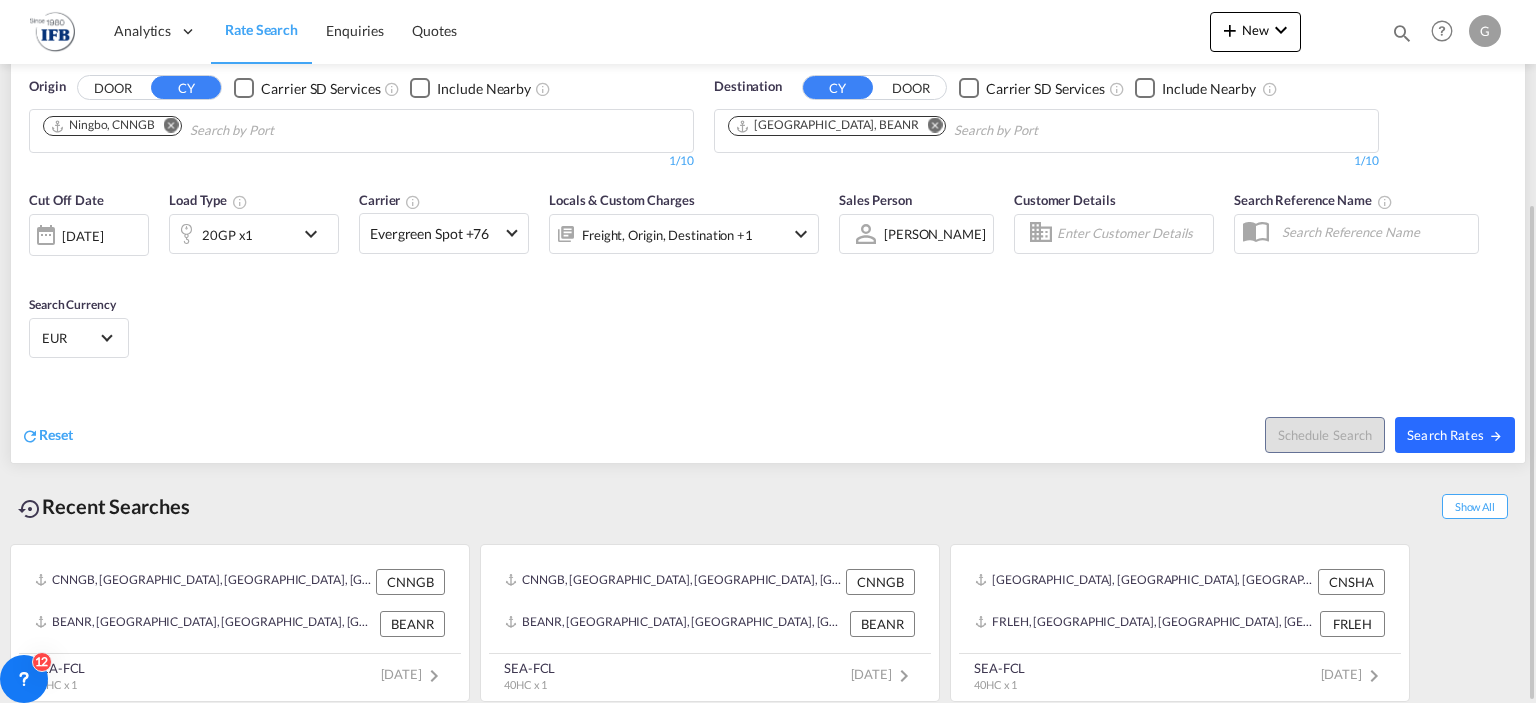 click on "Search Rates" at bounding box center [1455, 435] 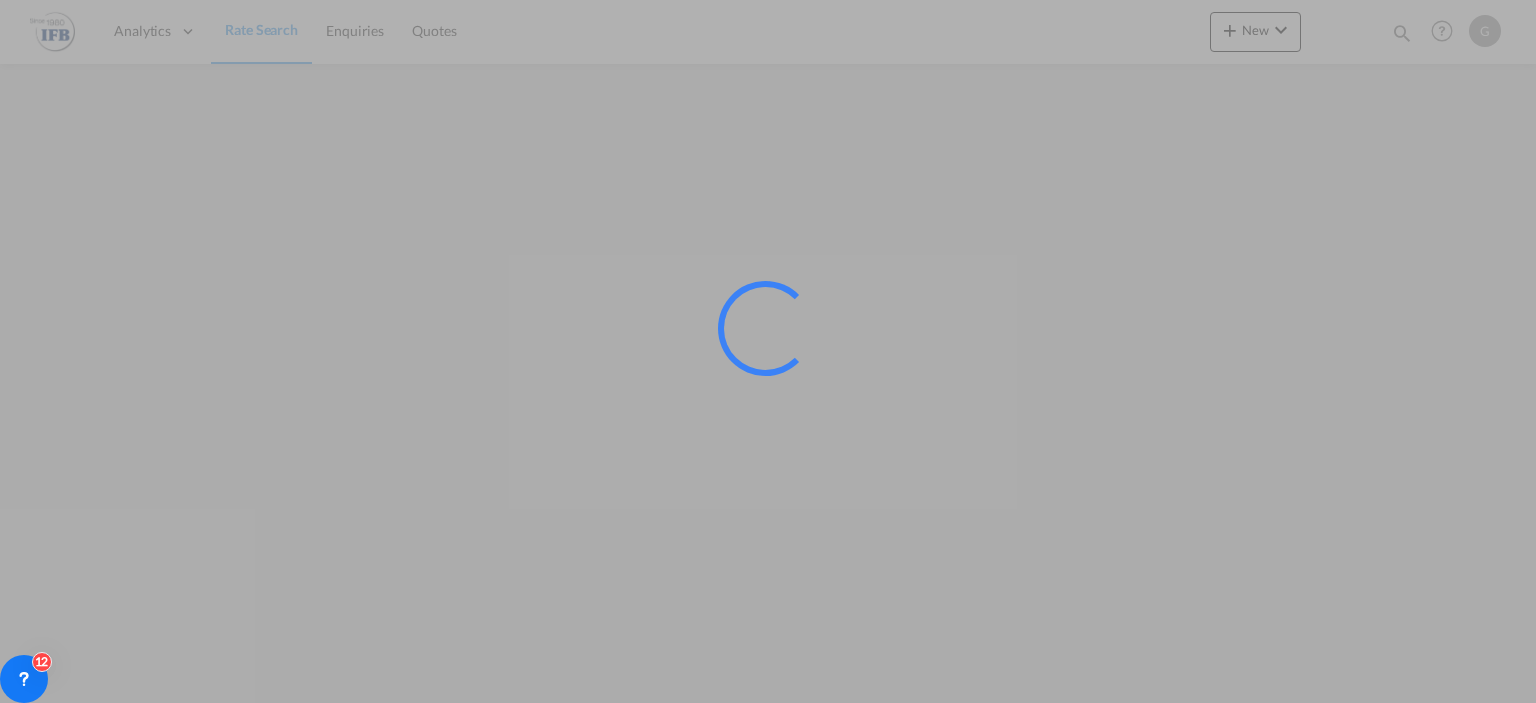 scroll, scrollTop: 0, scrollLeft: 0, axis: both 